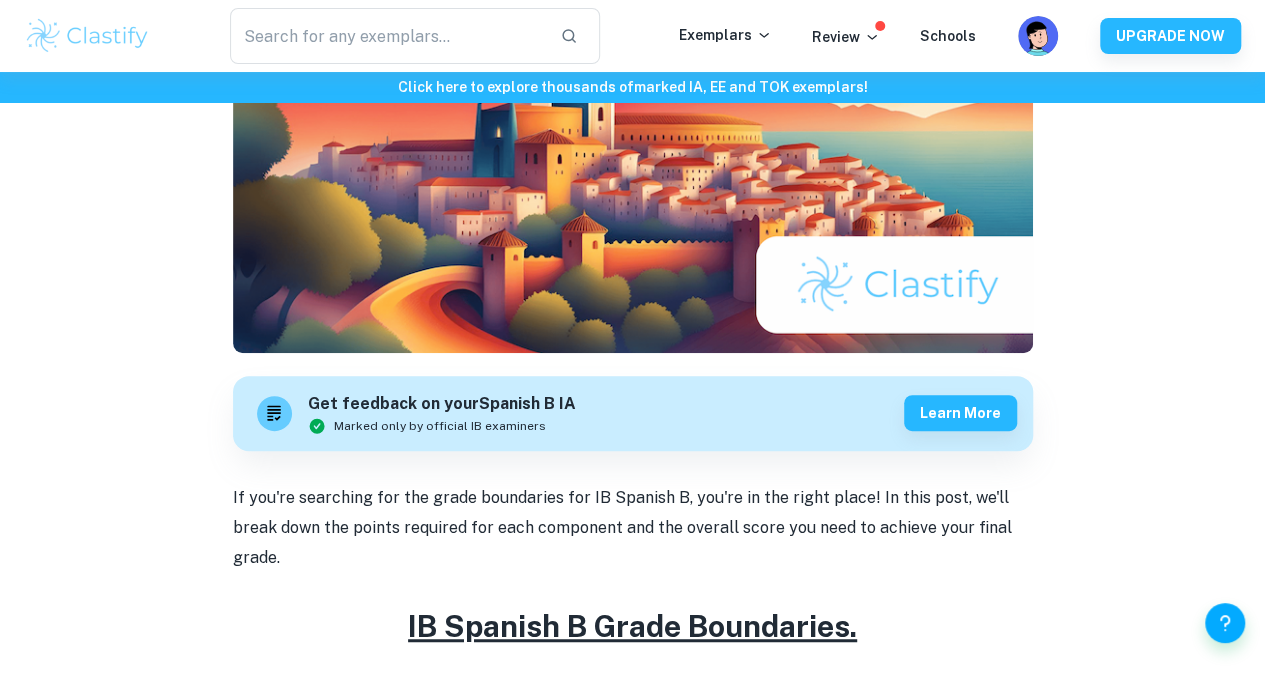 scroll, scrollTop: 327, scrollLeft: 0, axis: vertical 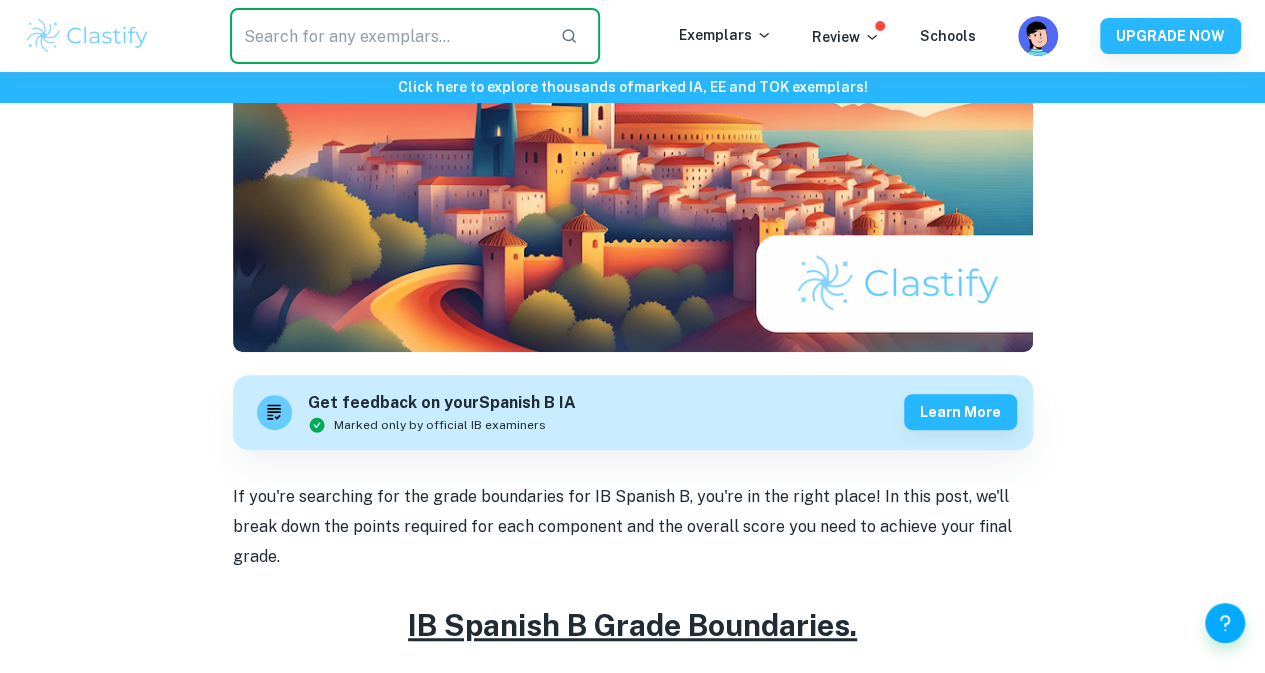 click at bounding box center [387, 36] 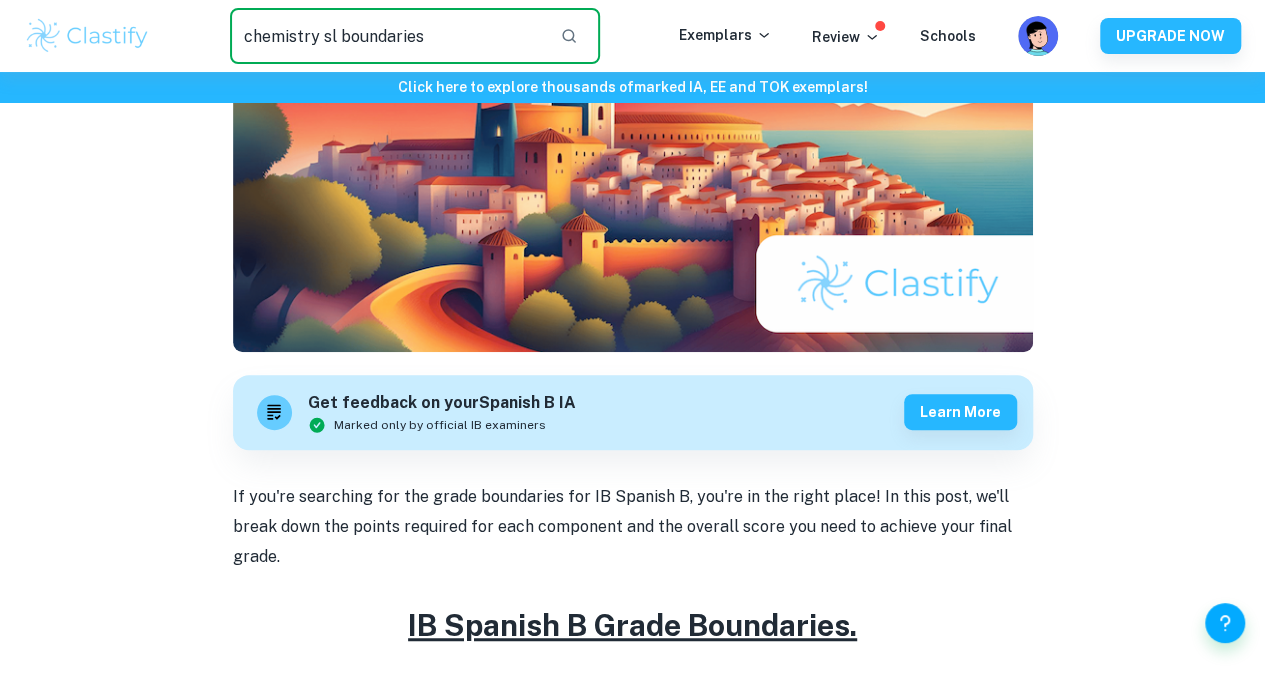 type on "chemistry sl boundaries" 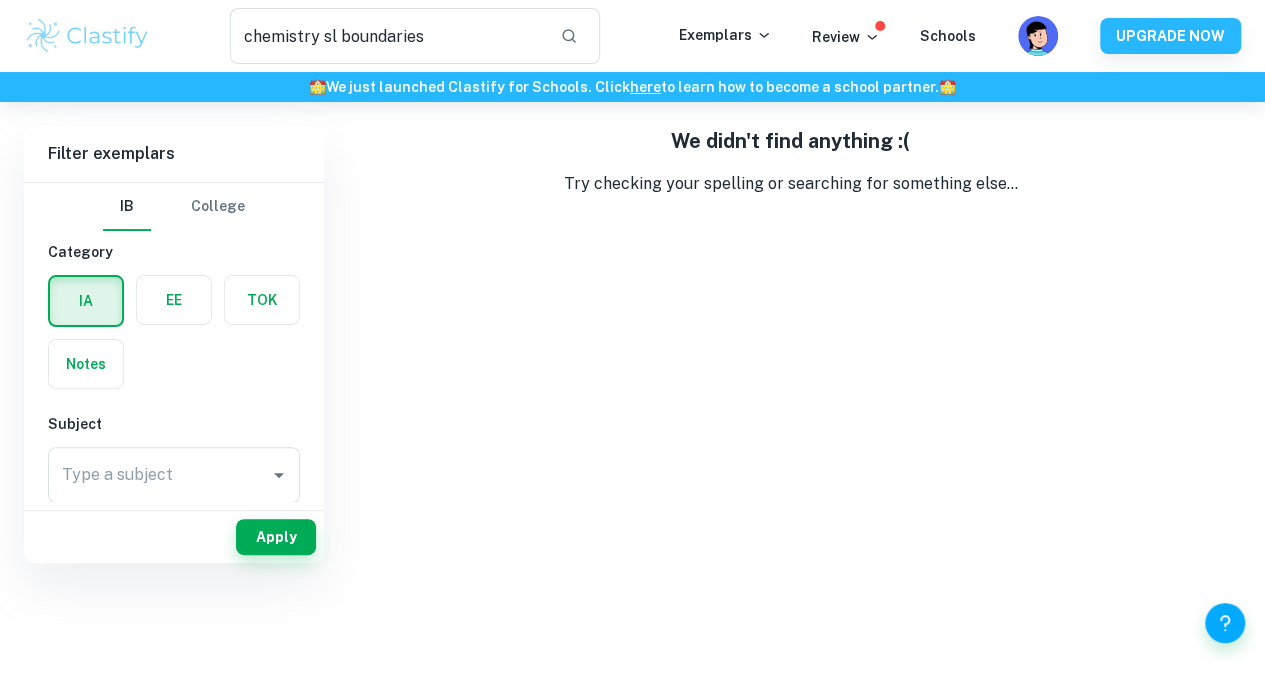 scroll, scrollTop: 0, scrollLeft: 0, axis: both 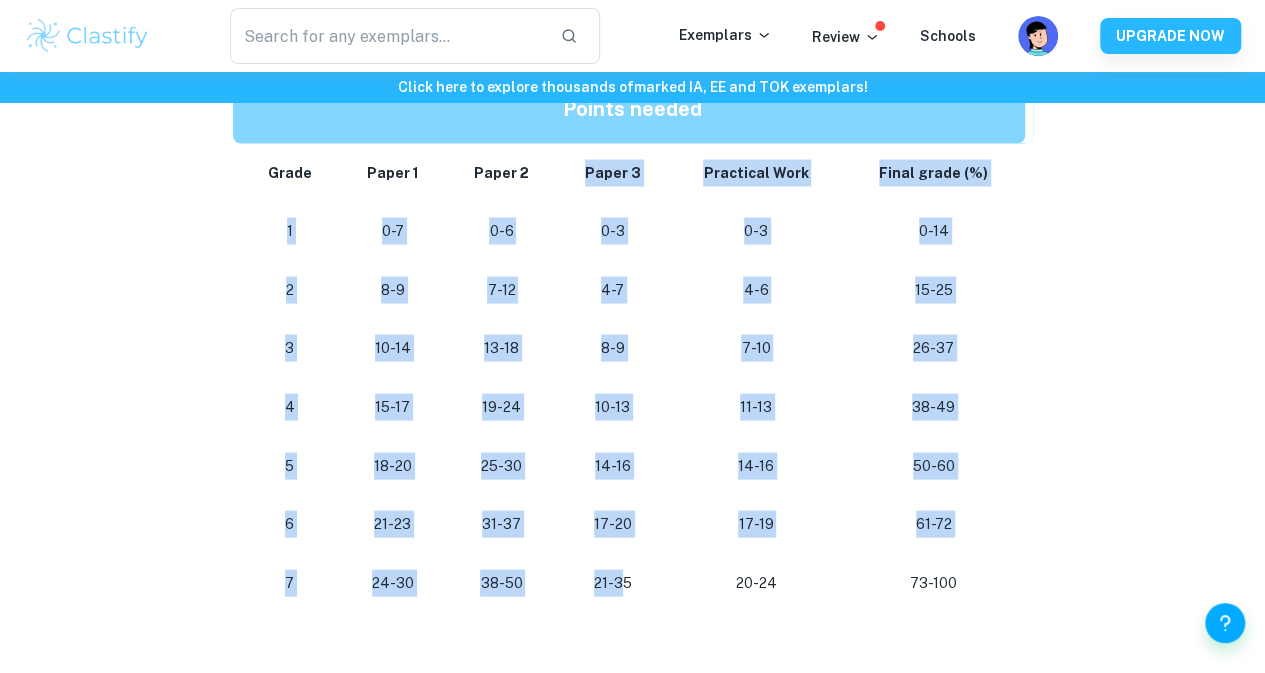 drag, startPoint x: 582, startPoint y: 181, endPoint x: 628, endPoint y: 589, distance: 410.58496 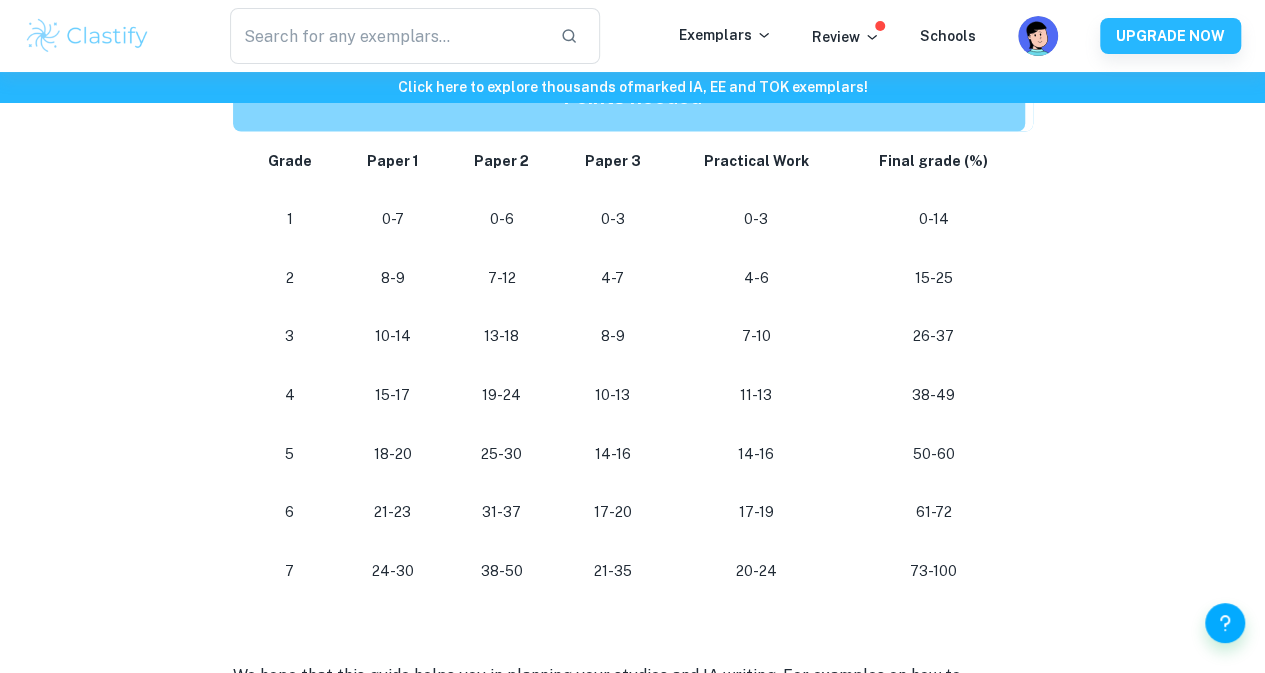 scroll, scrollTop: 1862, scrollLeft: 0, axis: vertical 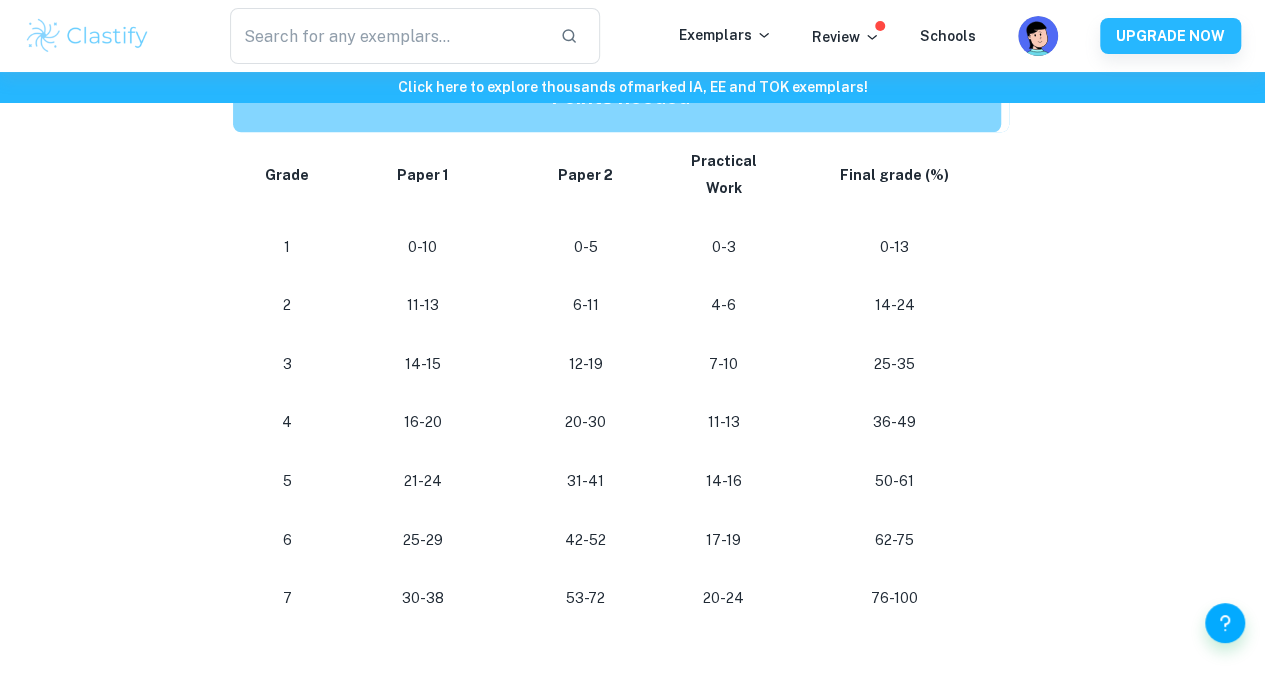 click on "76-100" at bounding box center (898, 598) 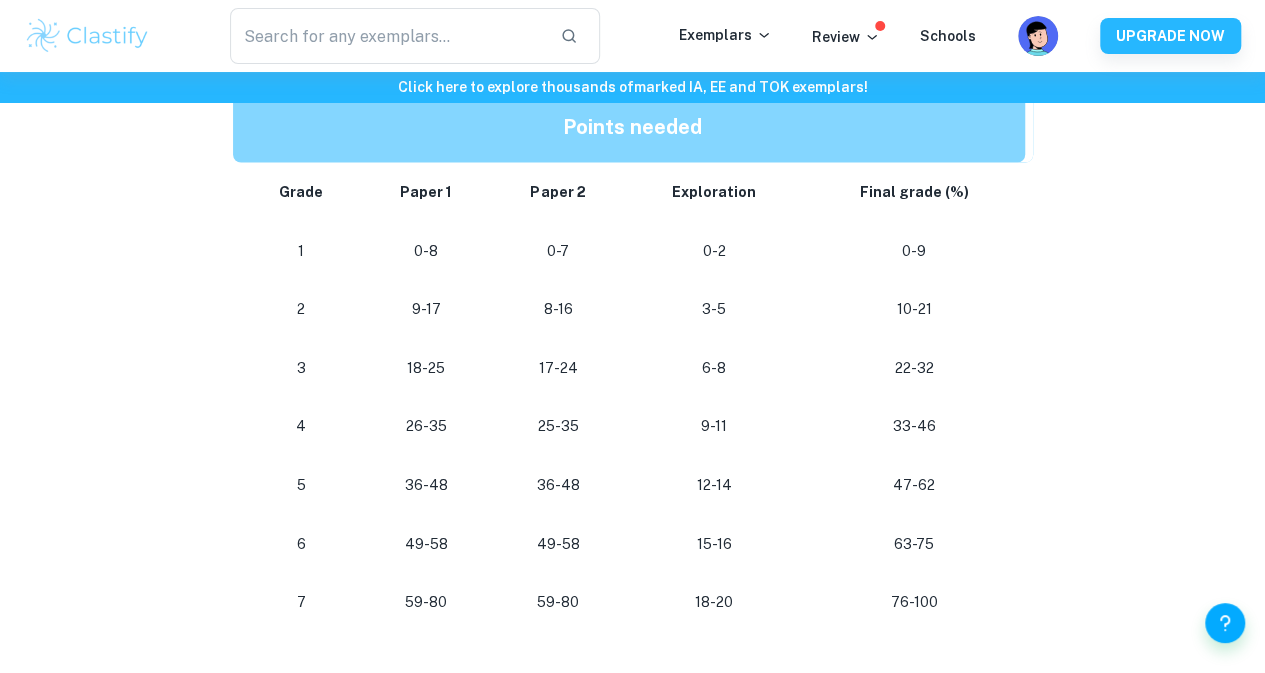 scroll, scrollTop: 1749, scrollLeft: 0, axis: vertical 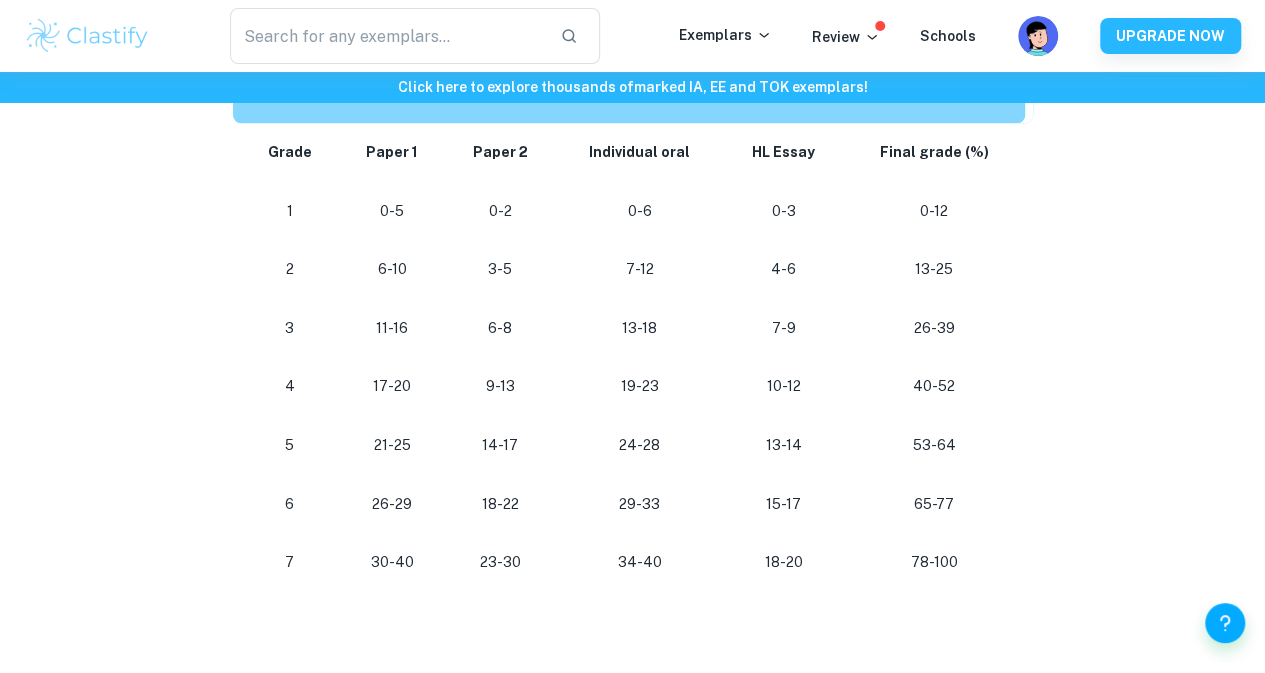 click on "3-5" at bounding box center [500, 269] 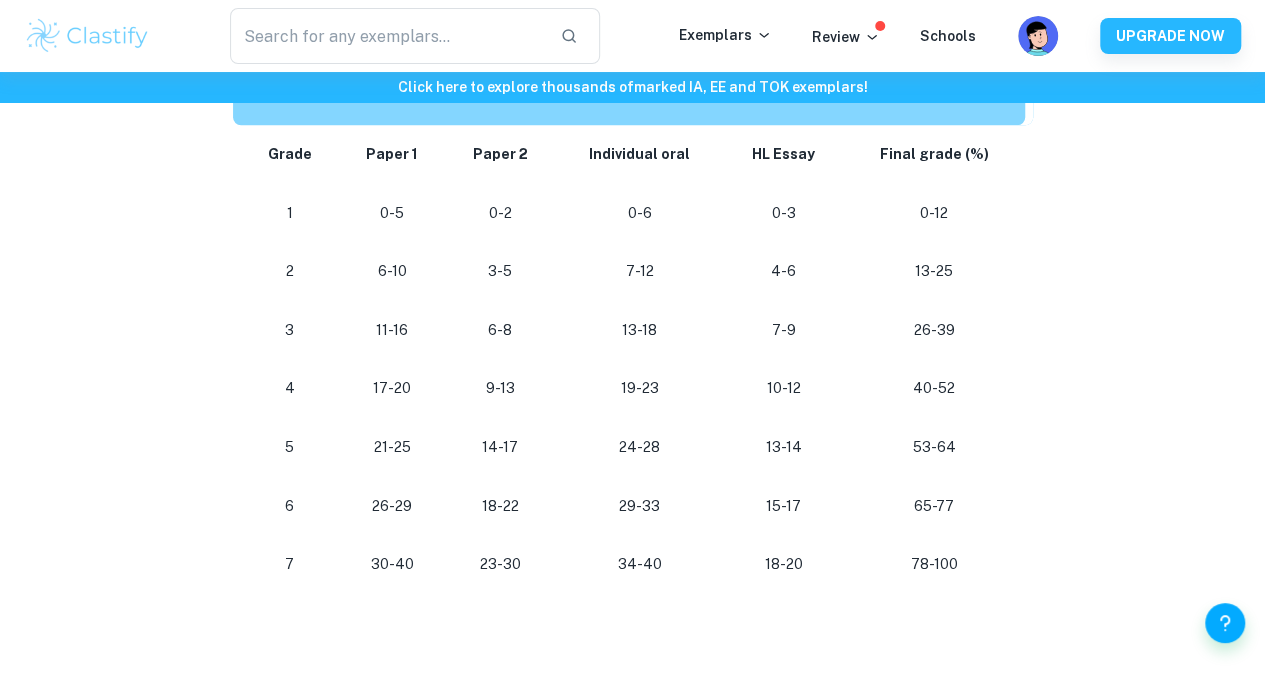 scroll, scrollTop: 1204, scrollLeft: 0, axis: vertical 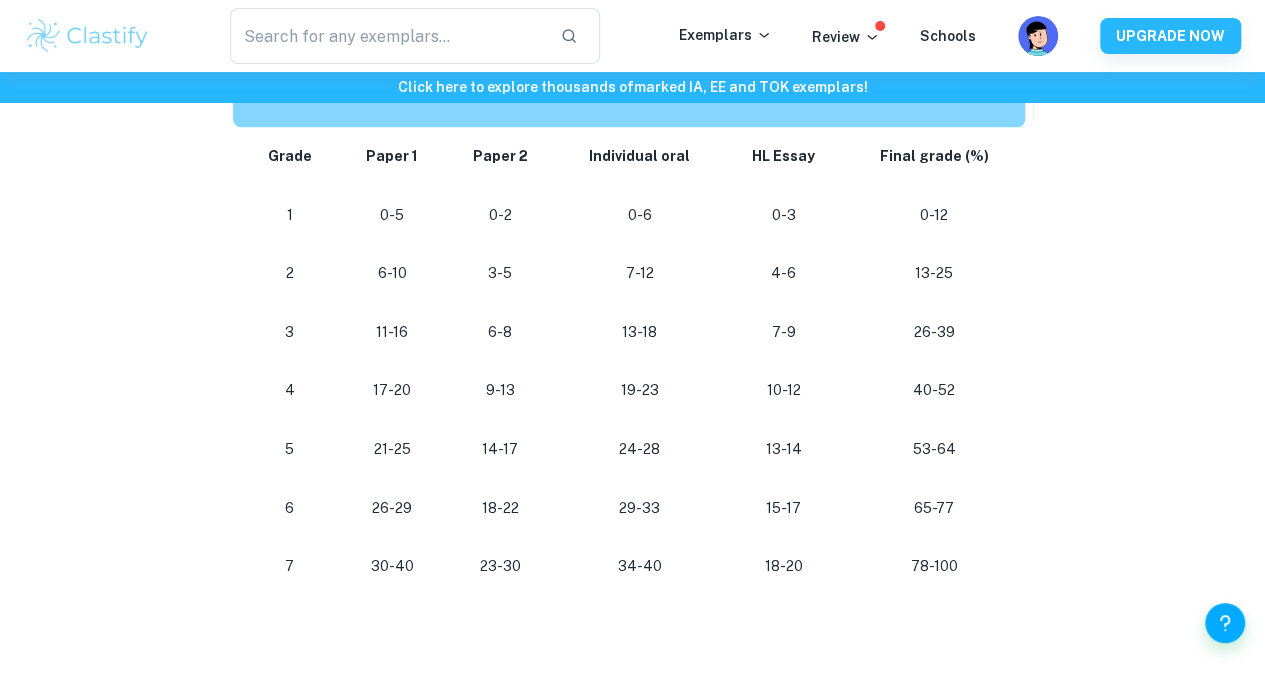 click on "3-5" at bounding box center (500, 273) 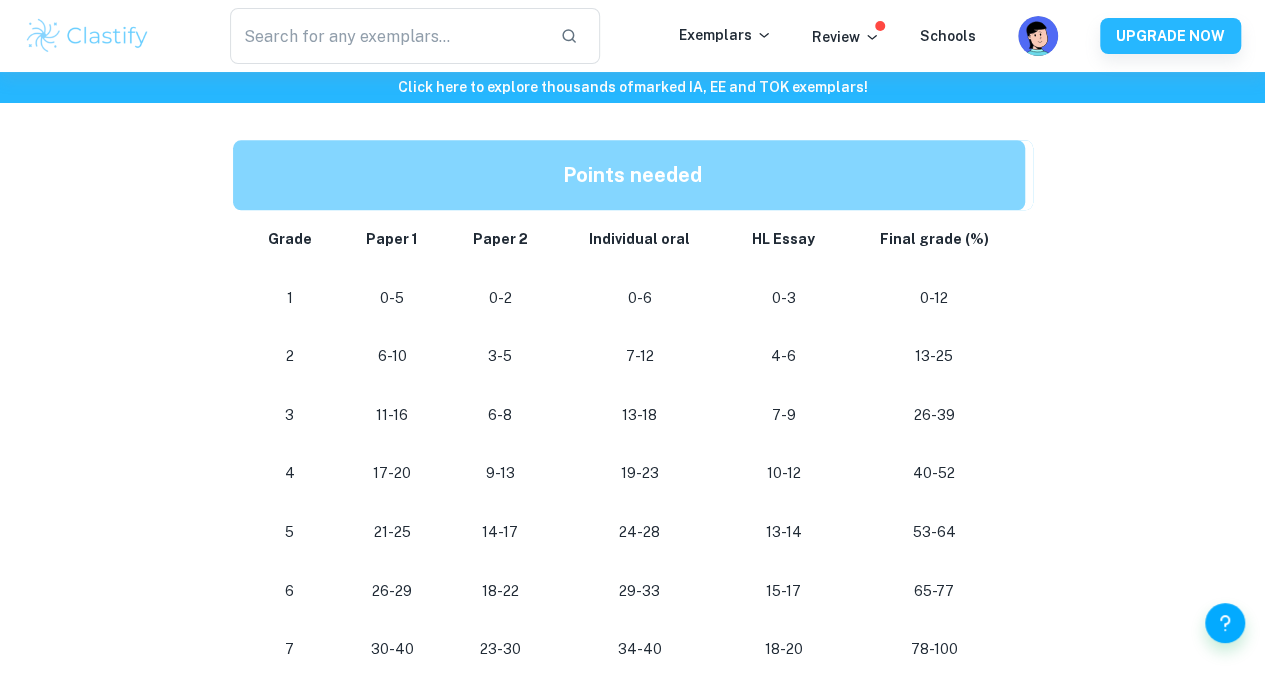 scroll, scrollTop: 1118, scrollLeft: 0, axis: vertical 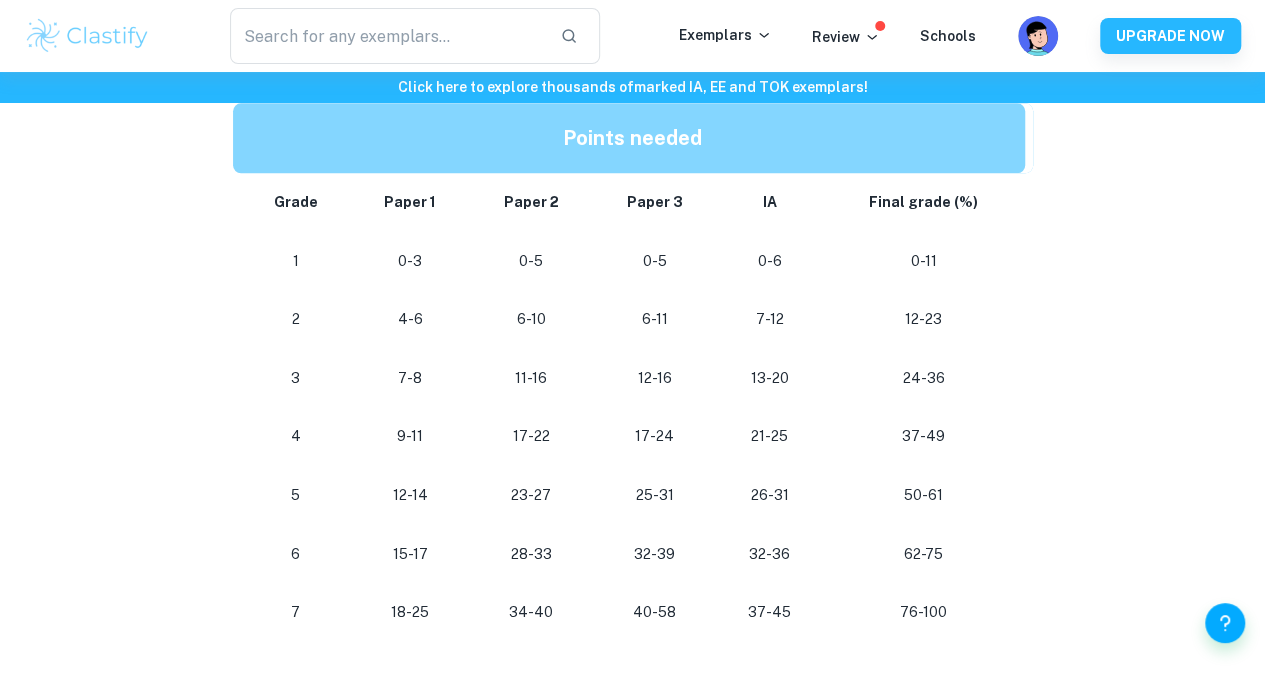 click on "2" at bounding box center [292, 319] 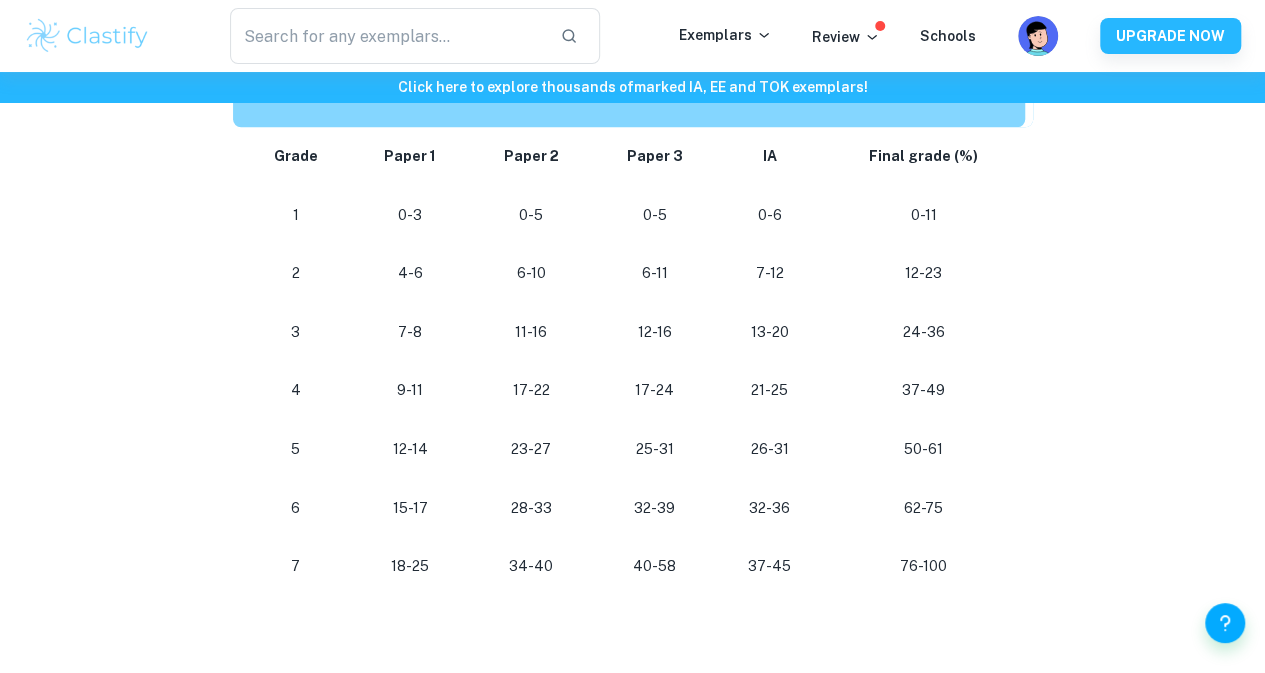 scroll, scrollTop: 1072, scrollLeft: 0, axis: vertical 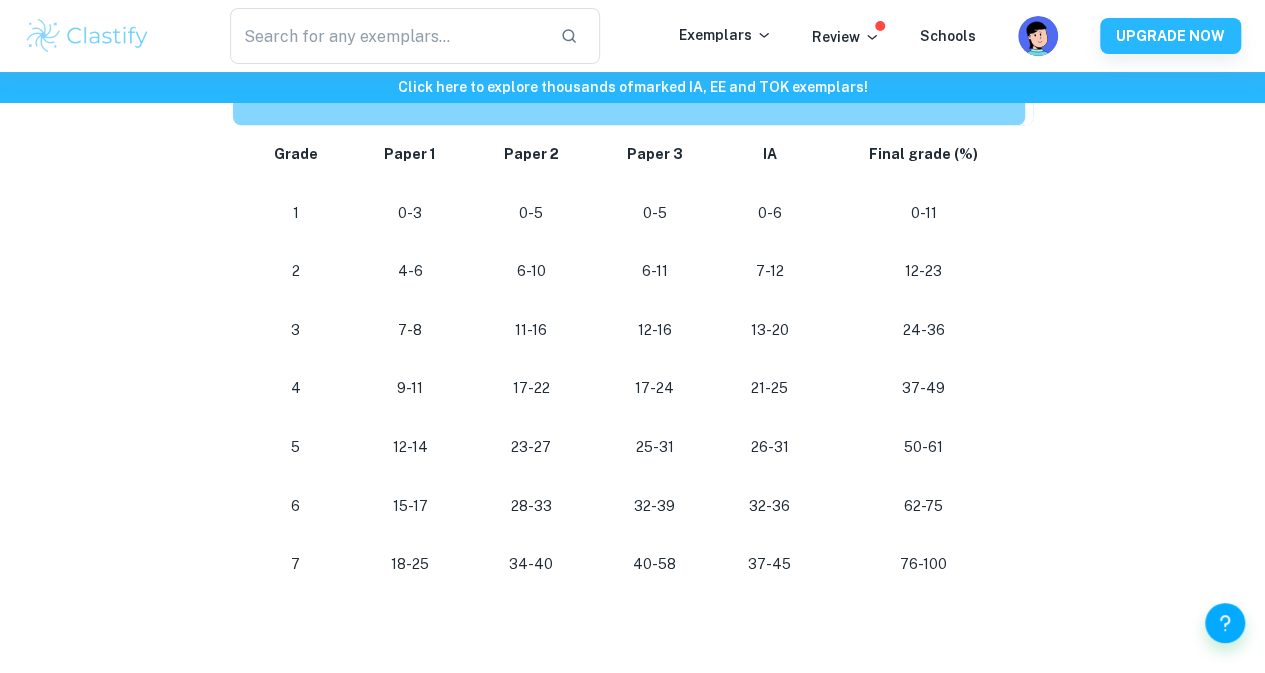 click on "62-75" at bounding box center (923, 506) 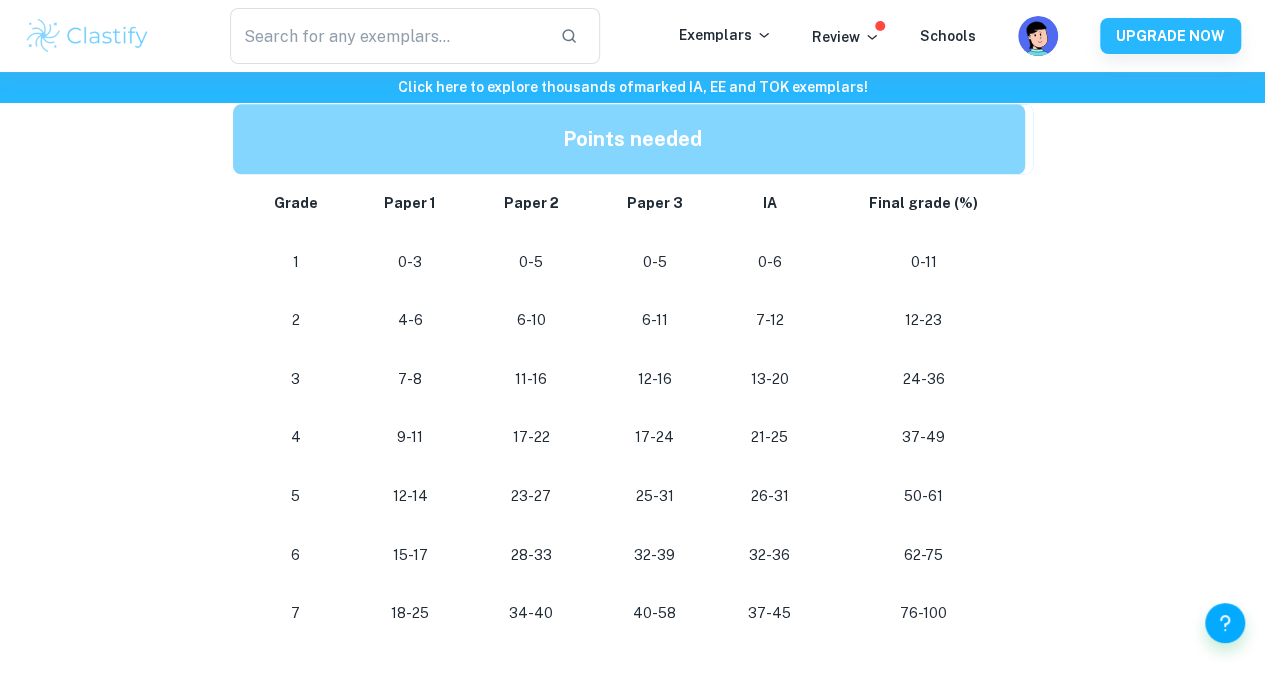 scroll, scrollTop: 1028, scrollLeft: 0, axis: vertical 